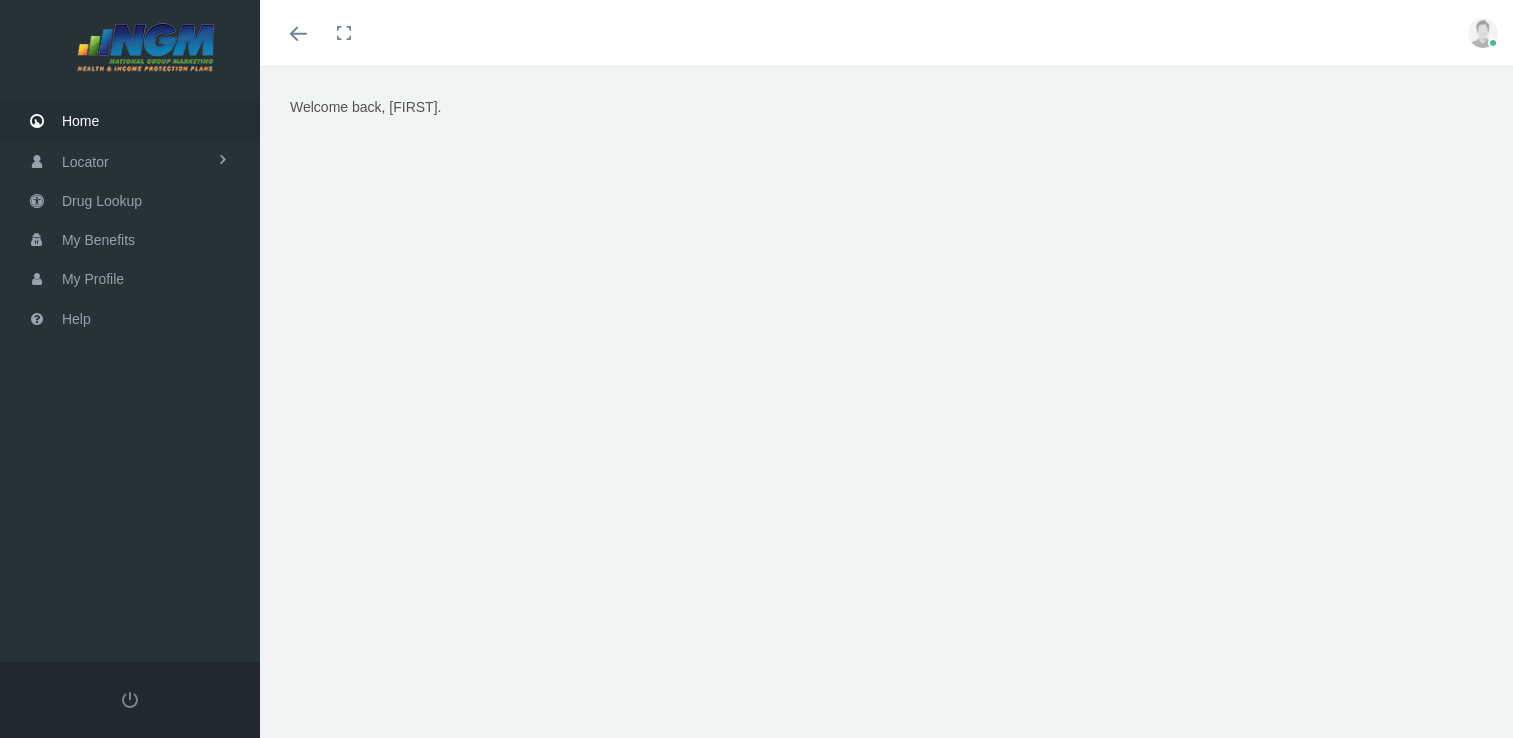 scroll, scrollTop: 0, scrollLeft: 0, axis: both 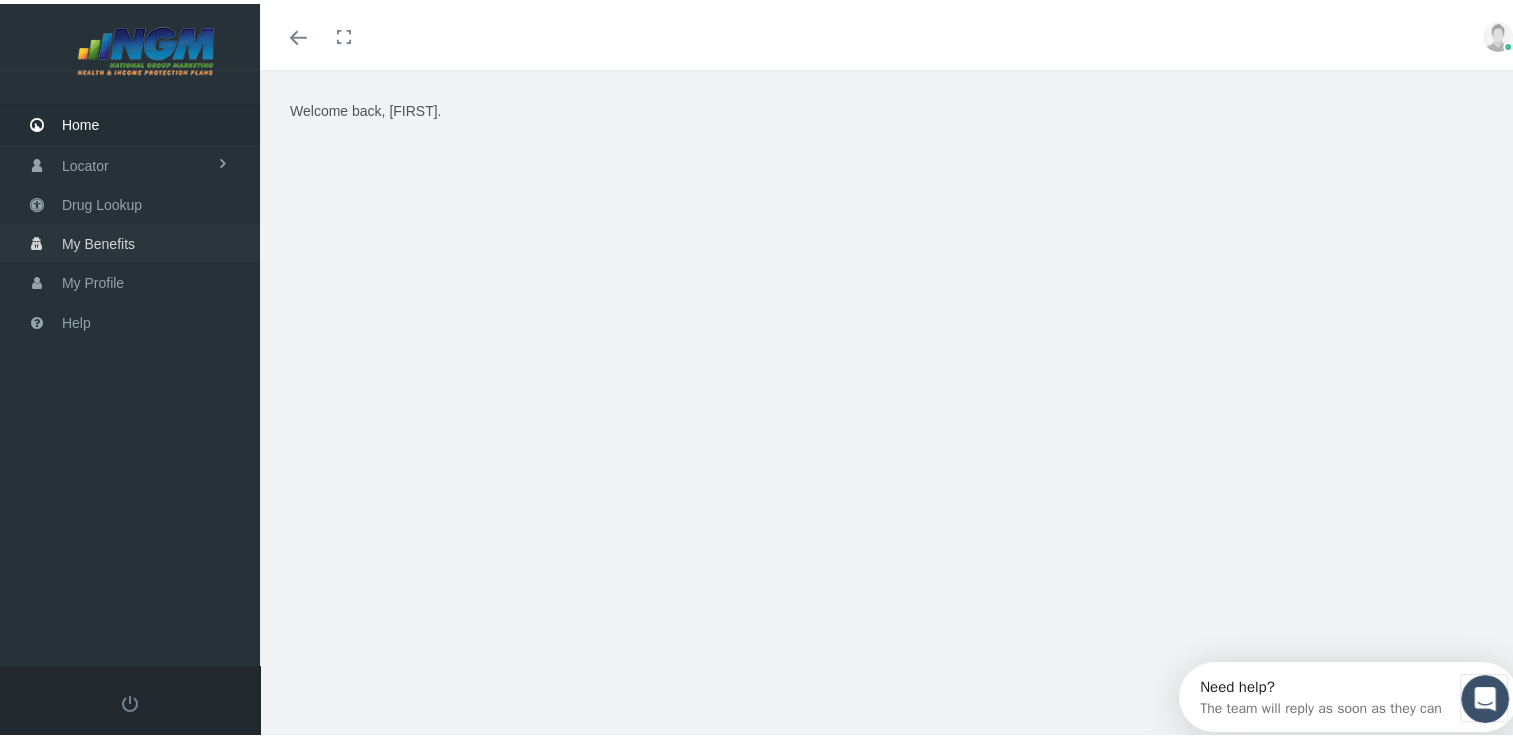 click on "My Benefits" at bounding box center [98, 240] 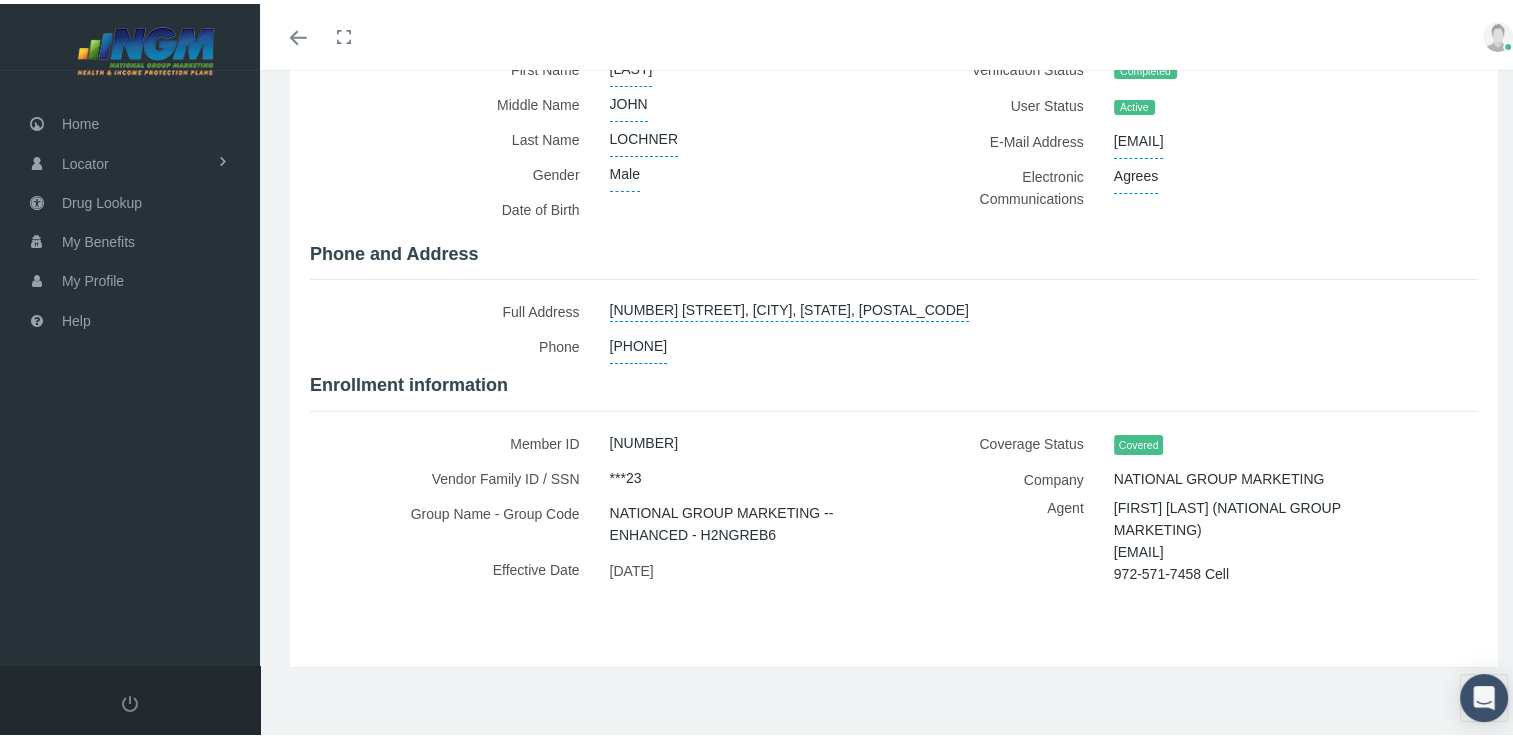 scroll, scrollTop: 0, scrollLeft: 0, axis: both 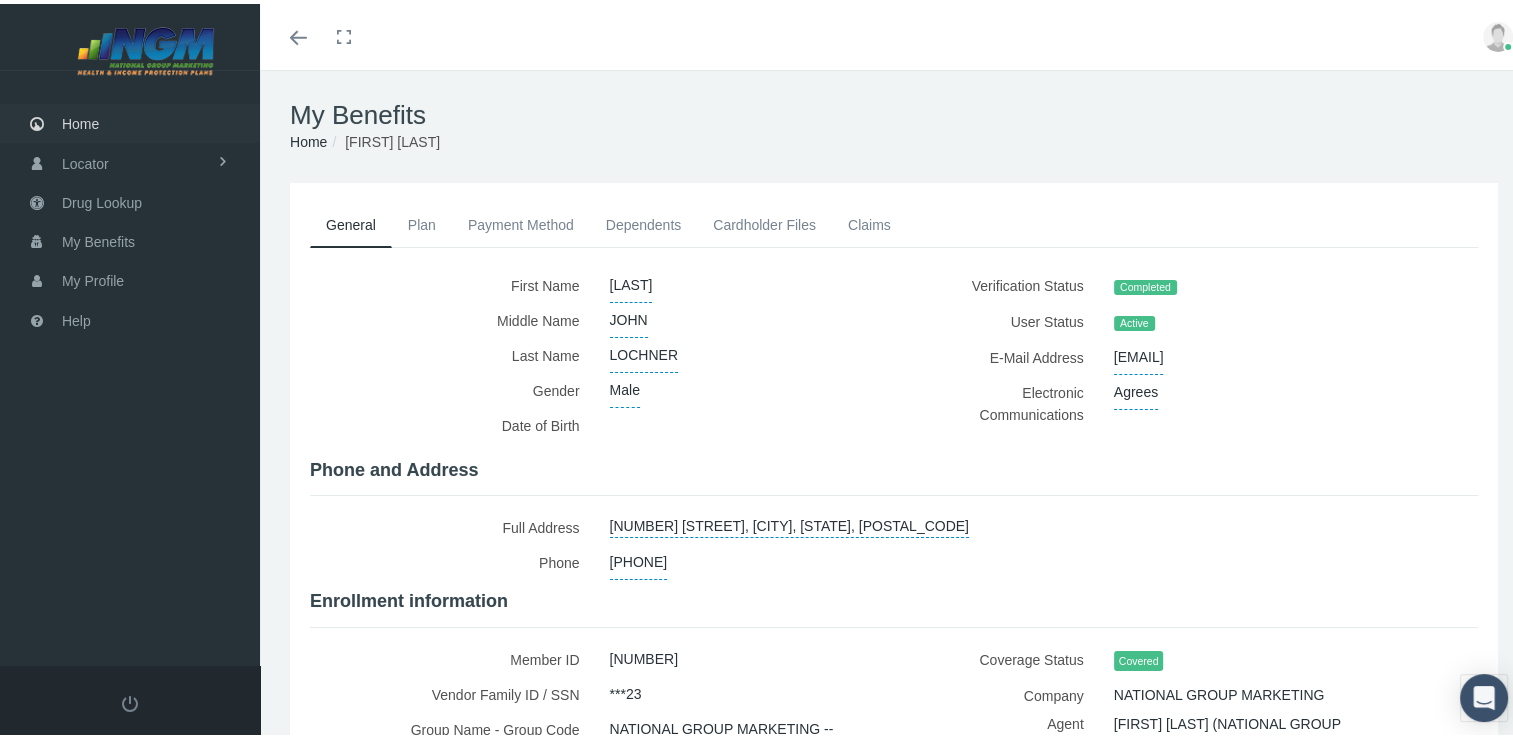 click on "Home" at bounding box center (80, 120) 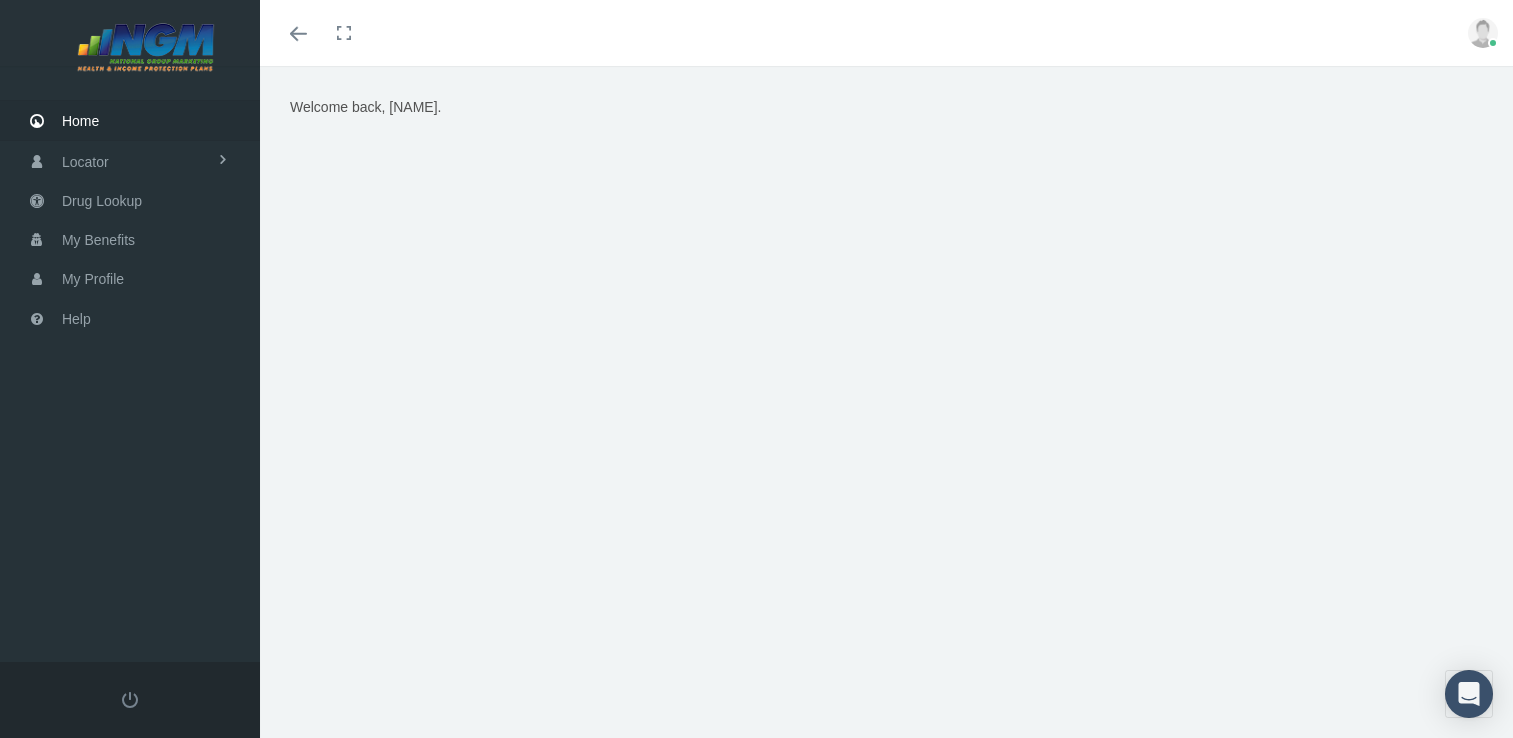 scroll, scrollTop: 0, scrollLeft: 0, axis: both 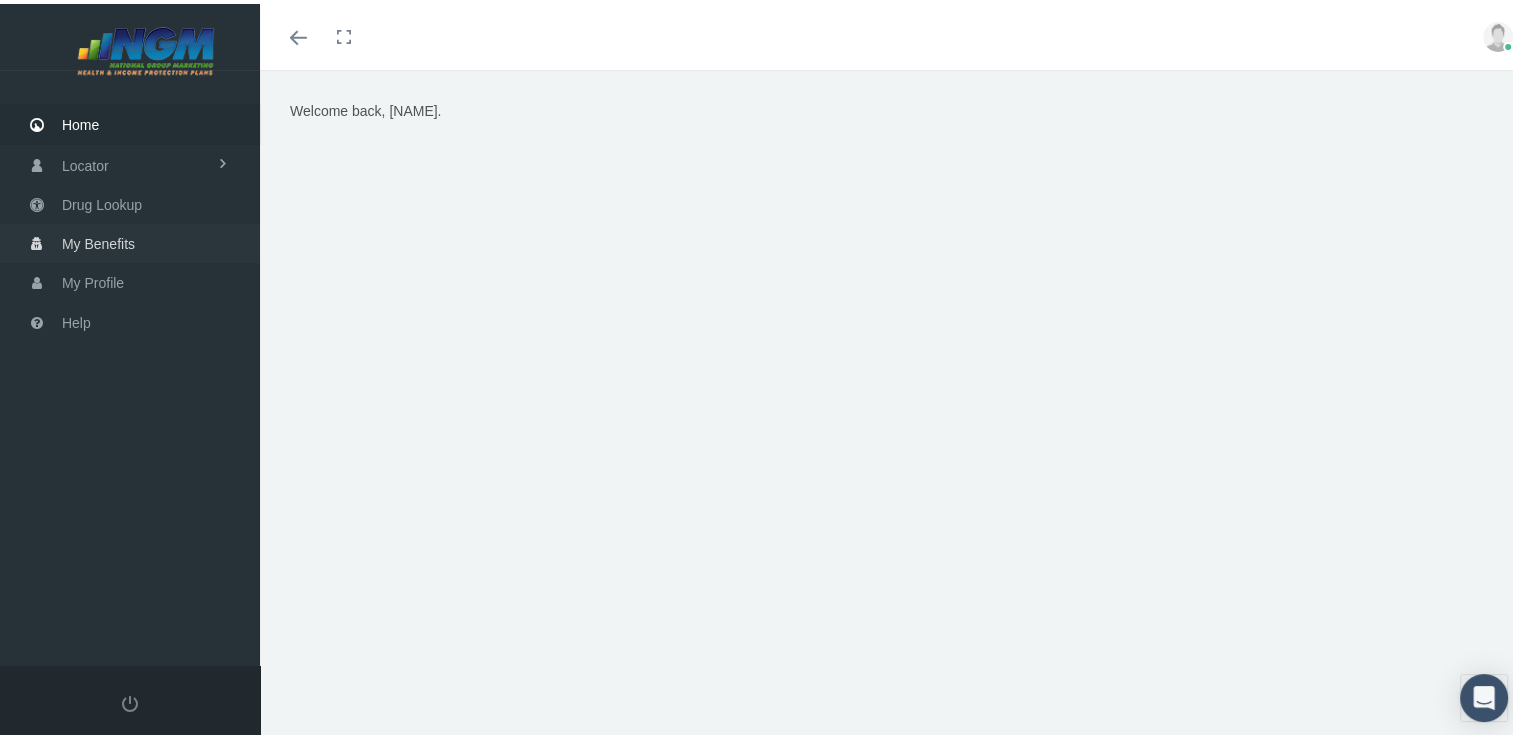 click on "My Benefits" at bounding box center (98, 240) 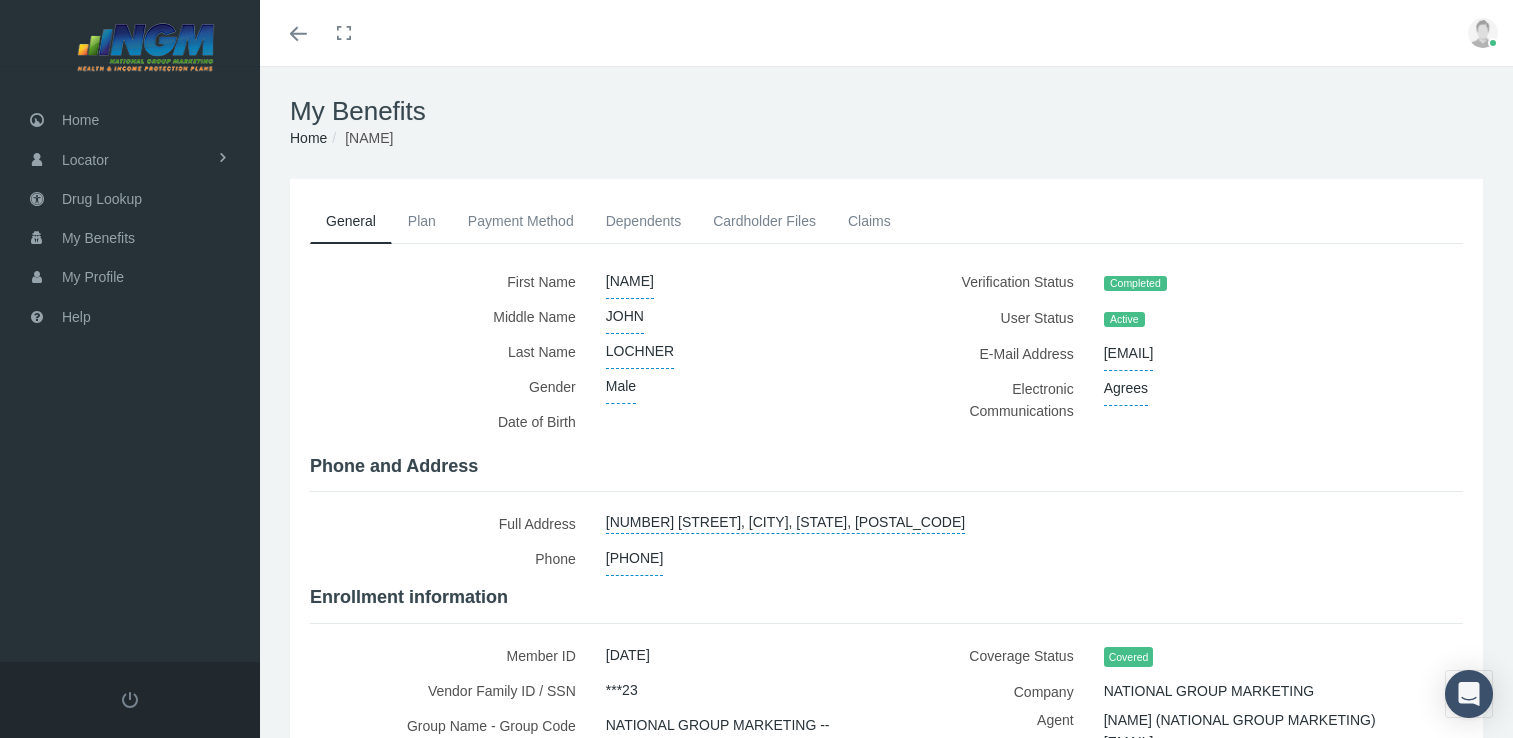 scroll, scrollTop: 0, scrollLeft: 0, axis: both 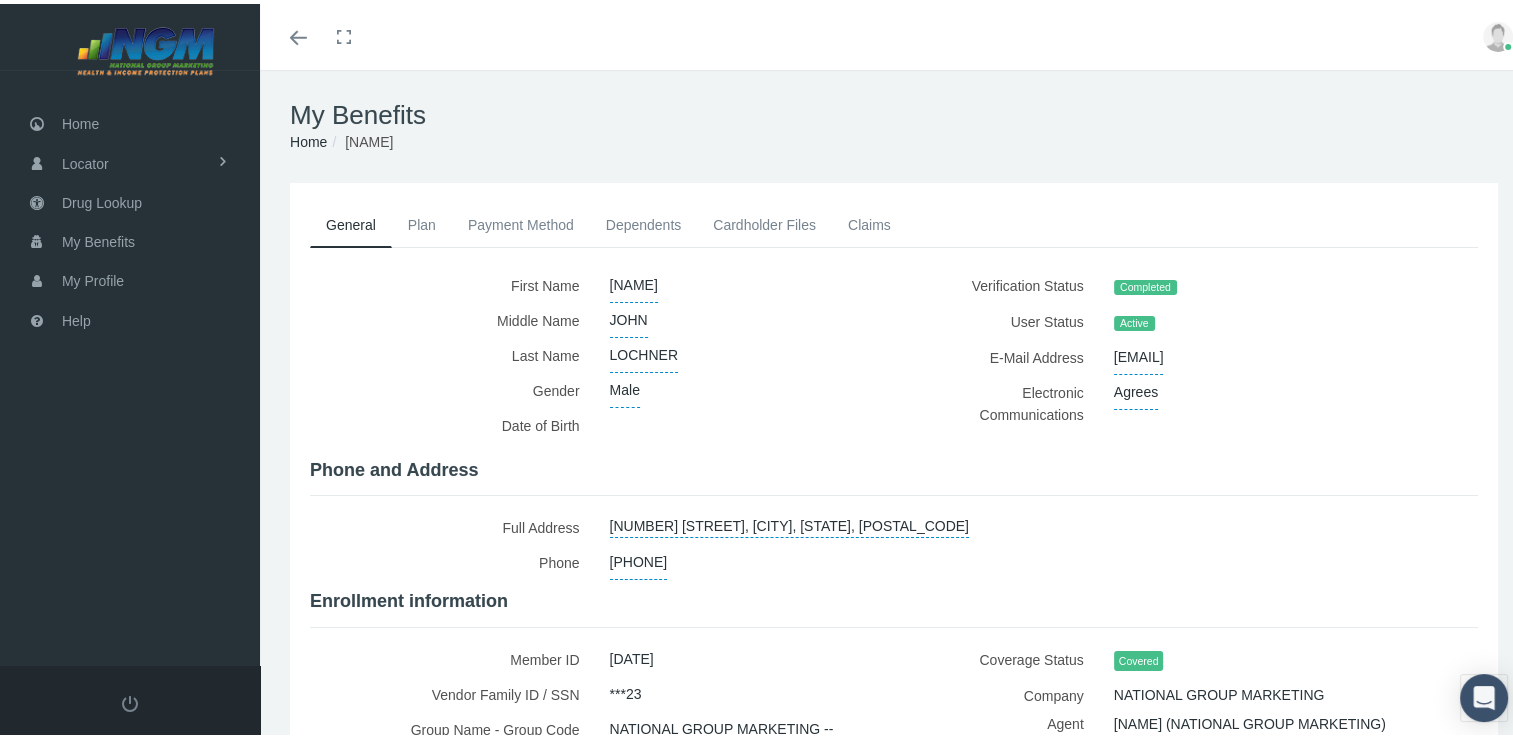 click on "Plan" at bounding box center (422, 221) 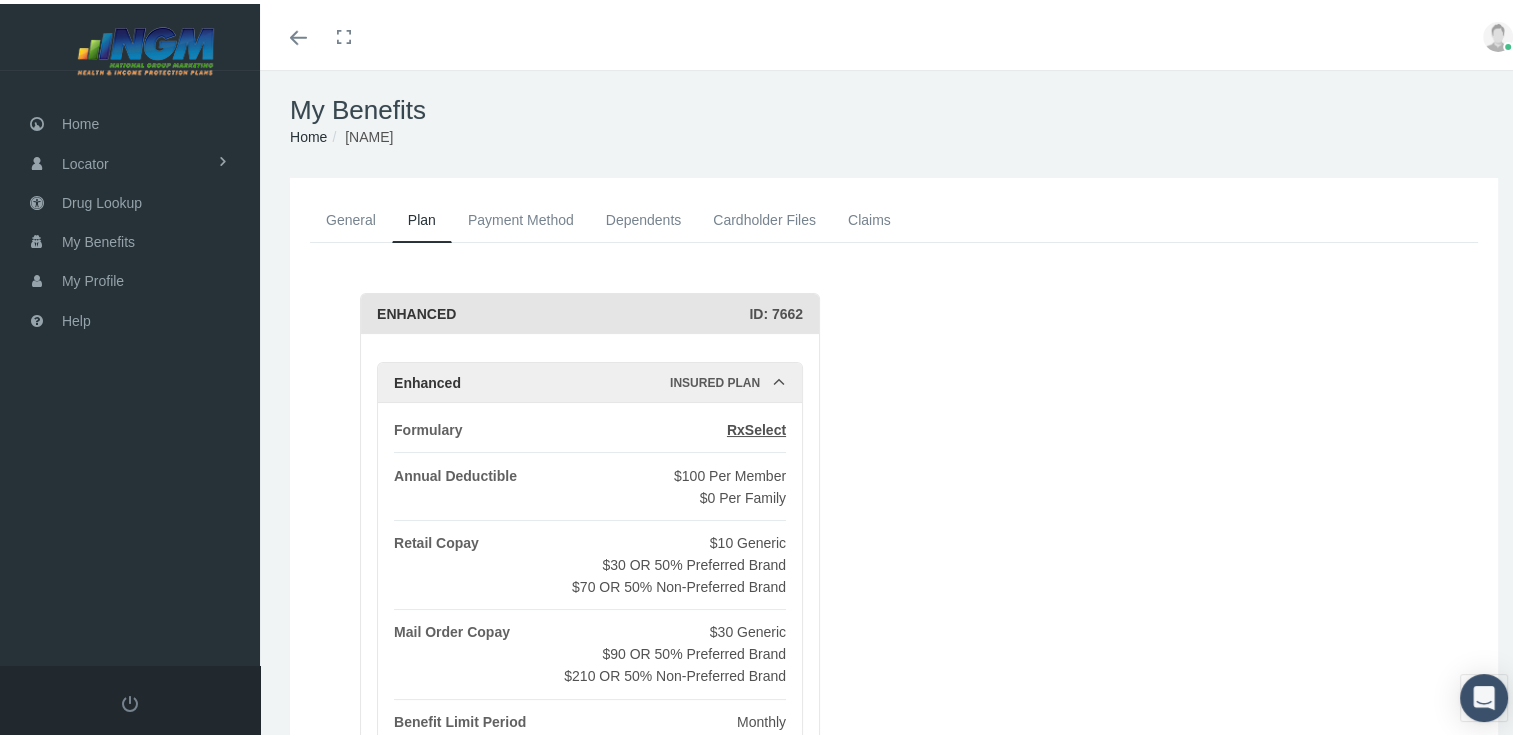 scroll, scrollTop: 0, scrollLeft: 0, axis: both 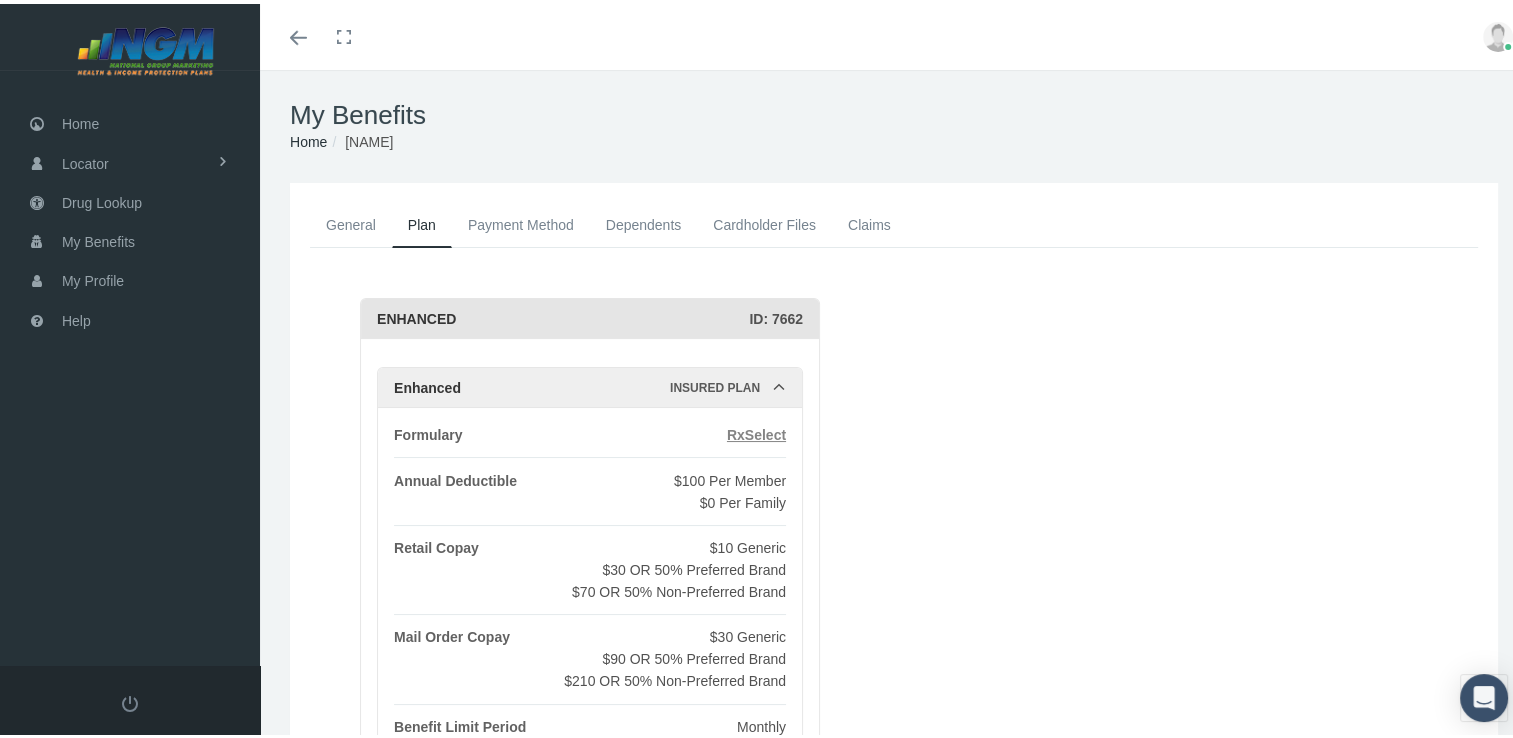 click on "RxSelect" at bounding box center [756, 431] 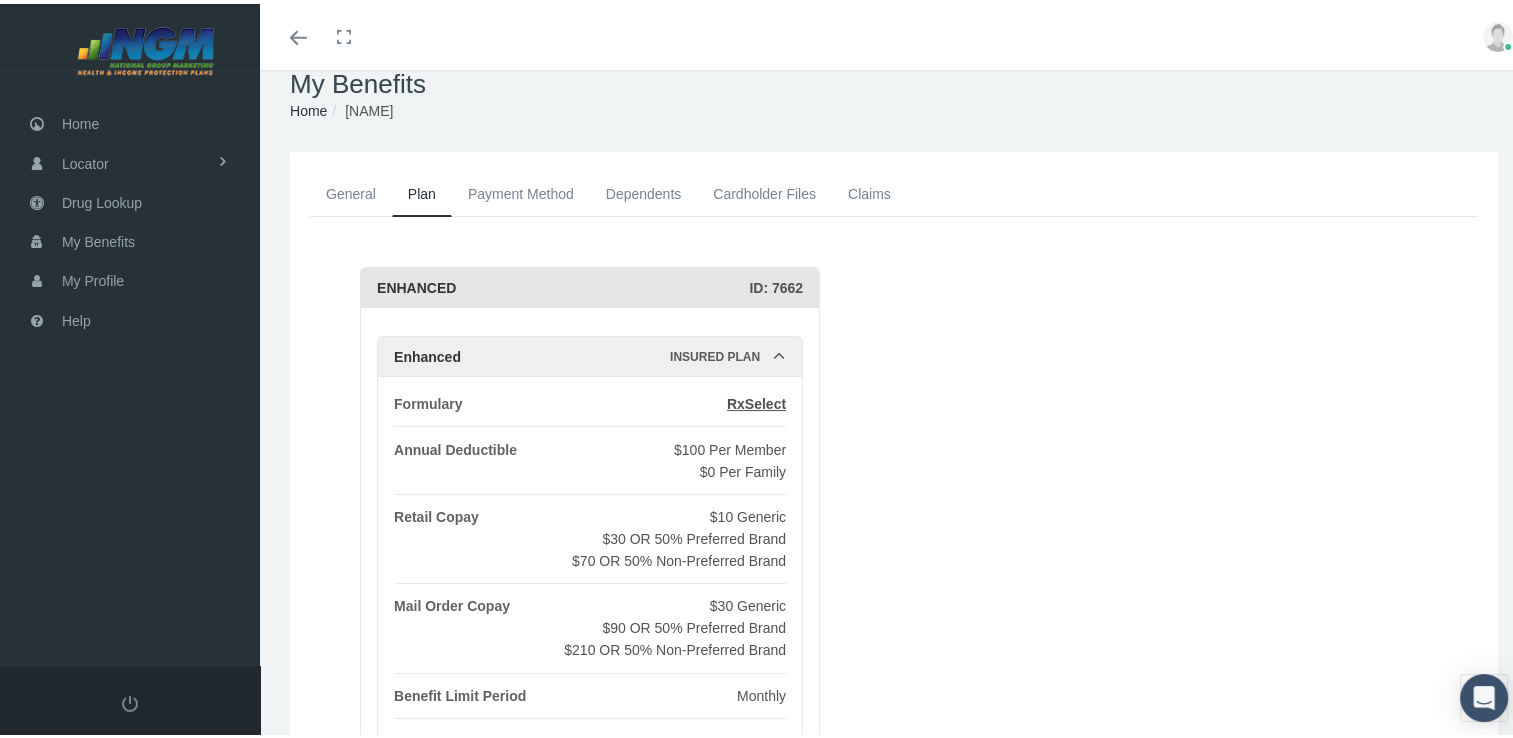 scroll, scrollTop: 0, scrollLeft: 0, axis: both 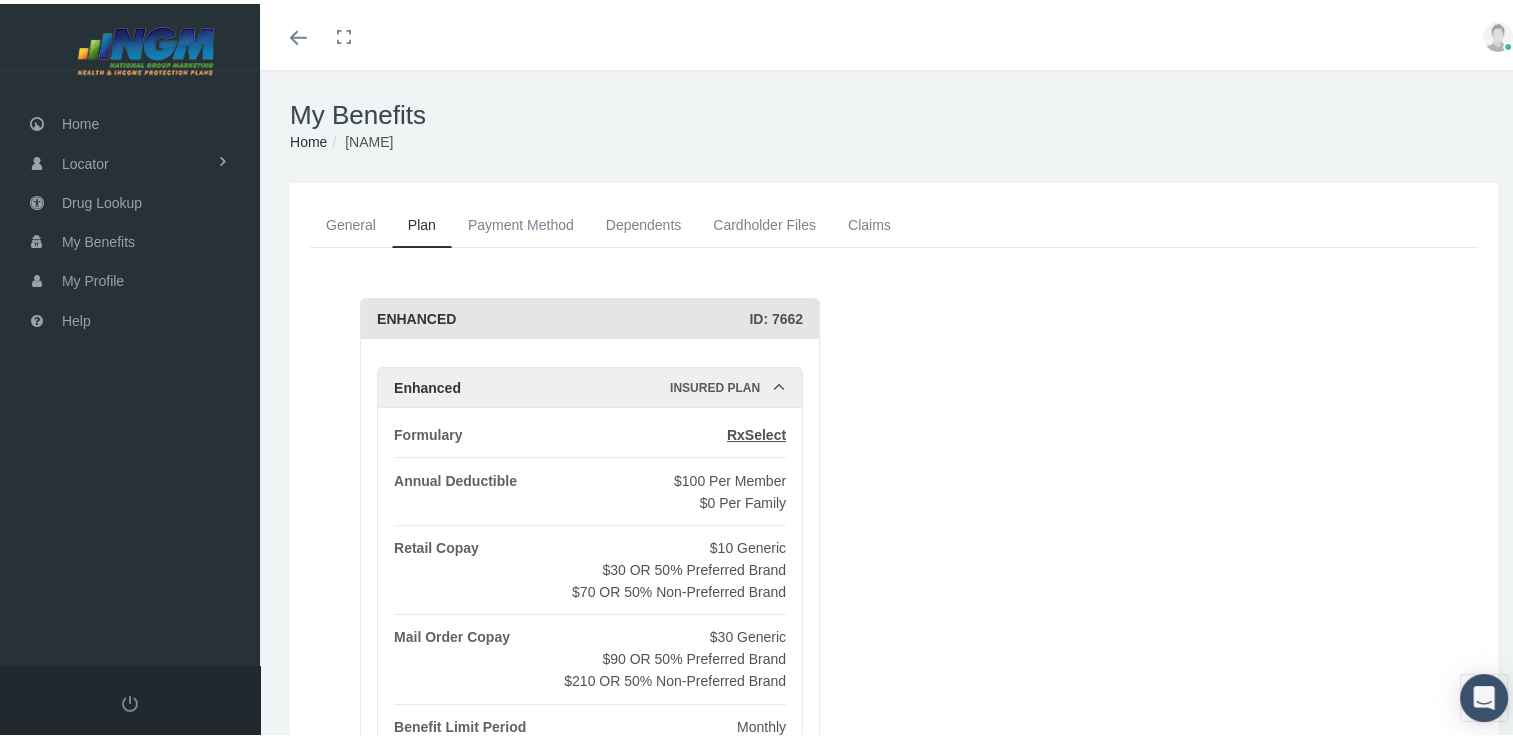 click on "Dependents" at bounding box center [644, 221] 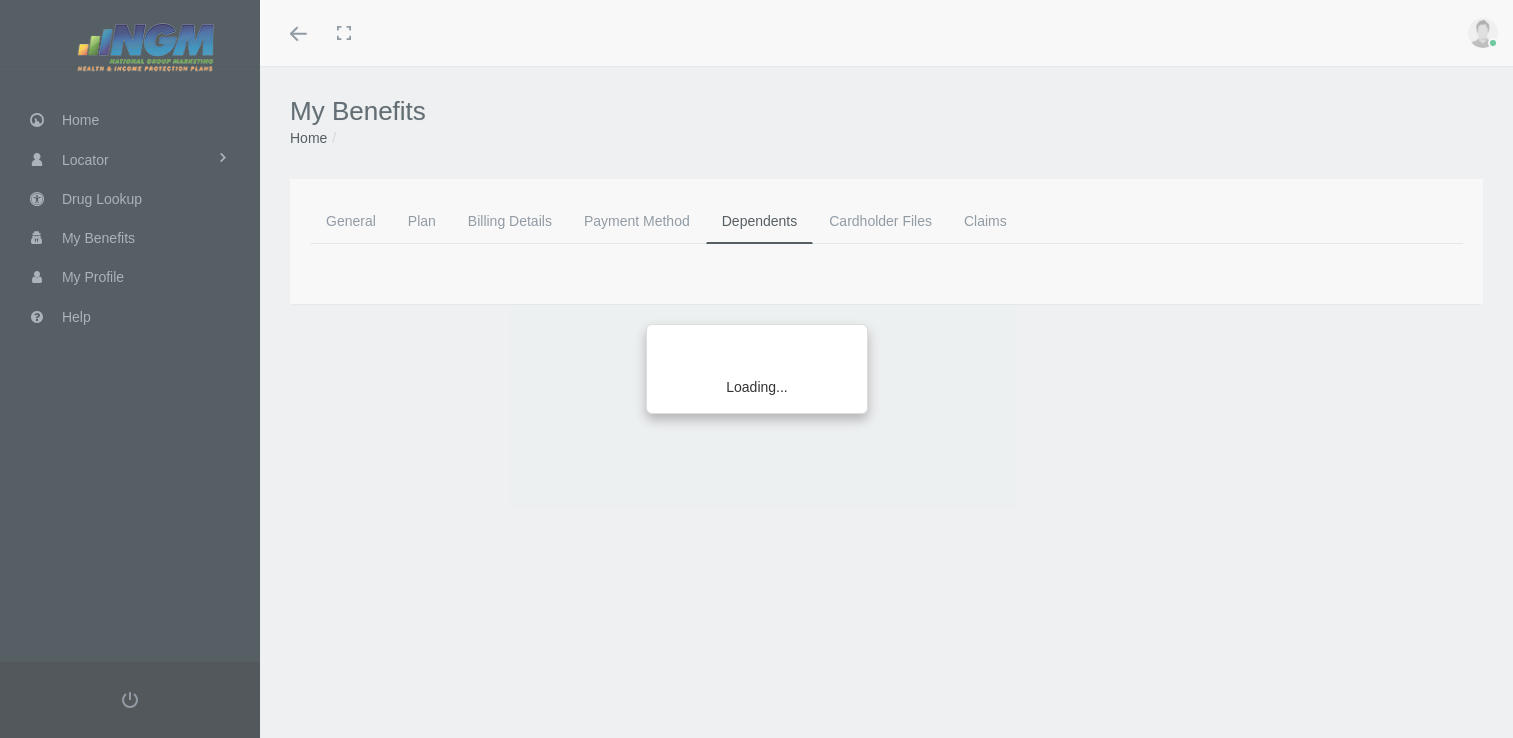 scroll, scrollTop: 0, scrollLeft: 0, axis: both 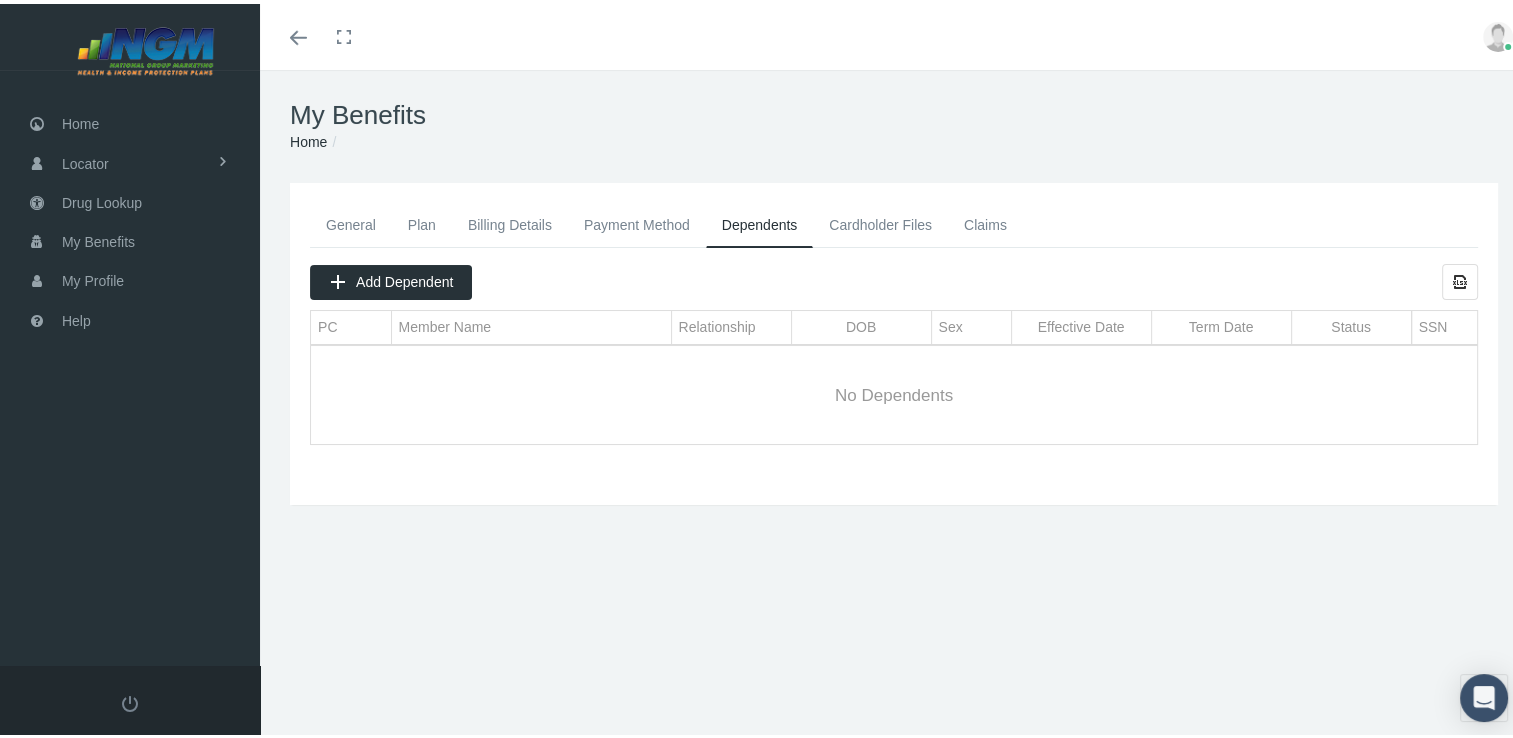click on "Plan" at bounding box center [351, 221] 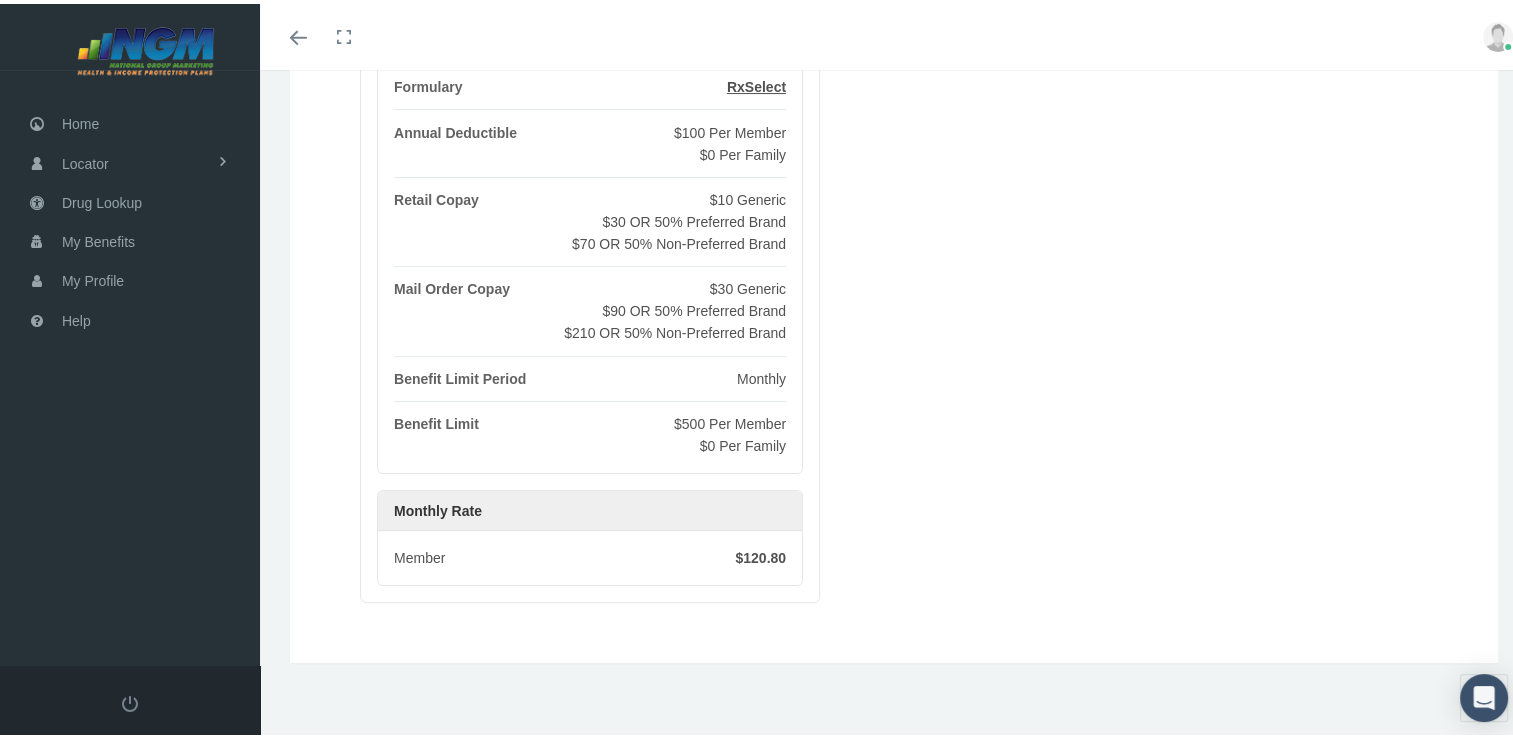 scroll, scrollTop: 0, scrollLeft: 0, axis: both 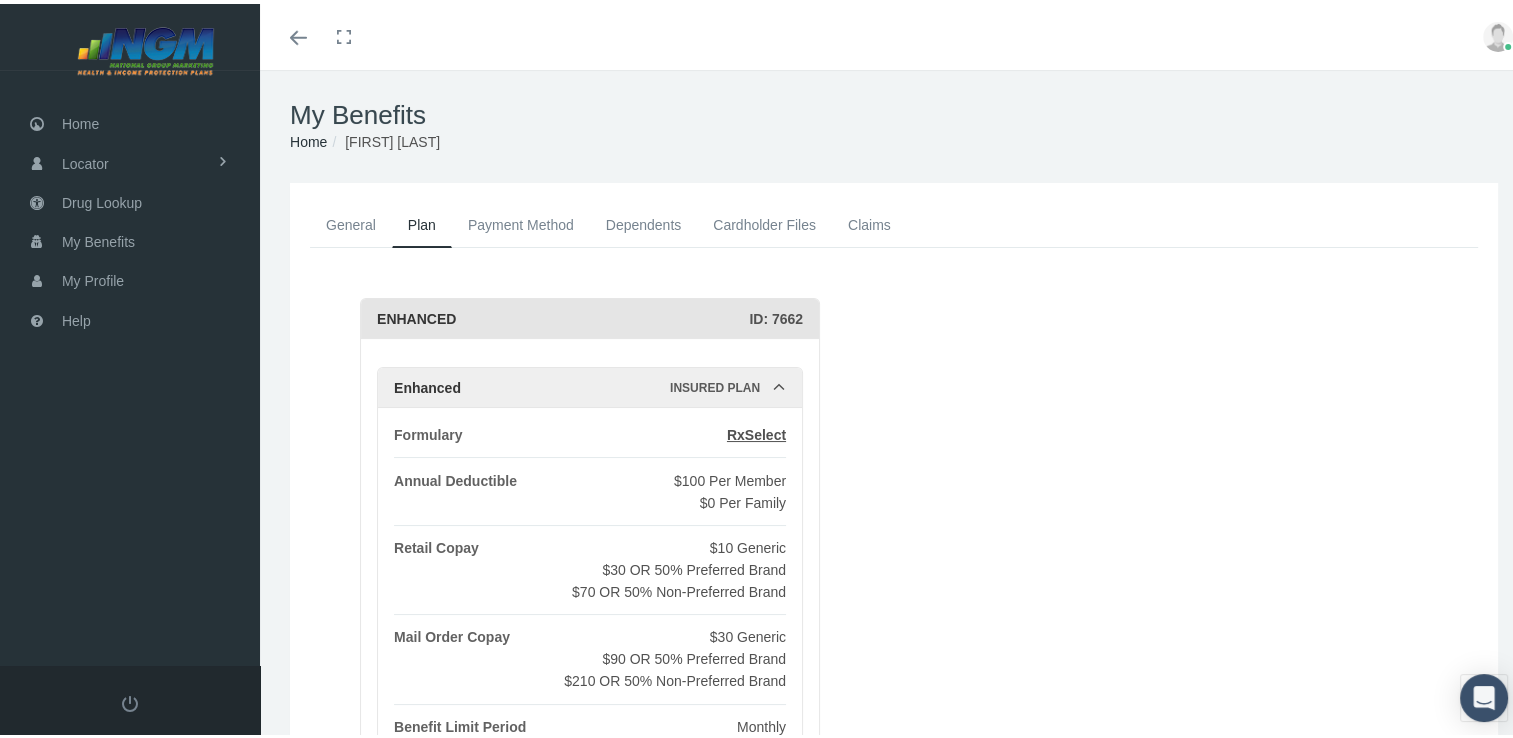 click at bounding box center (779, 383) 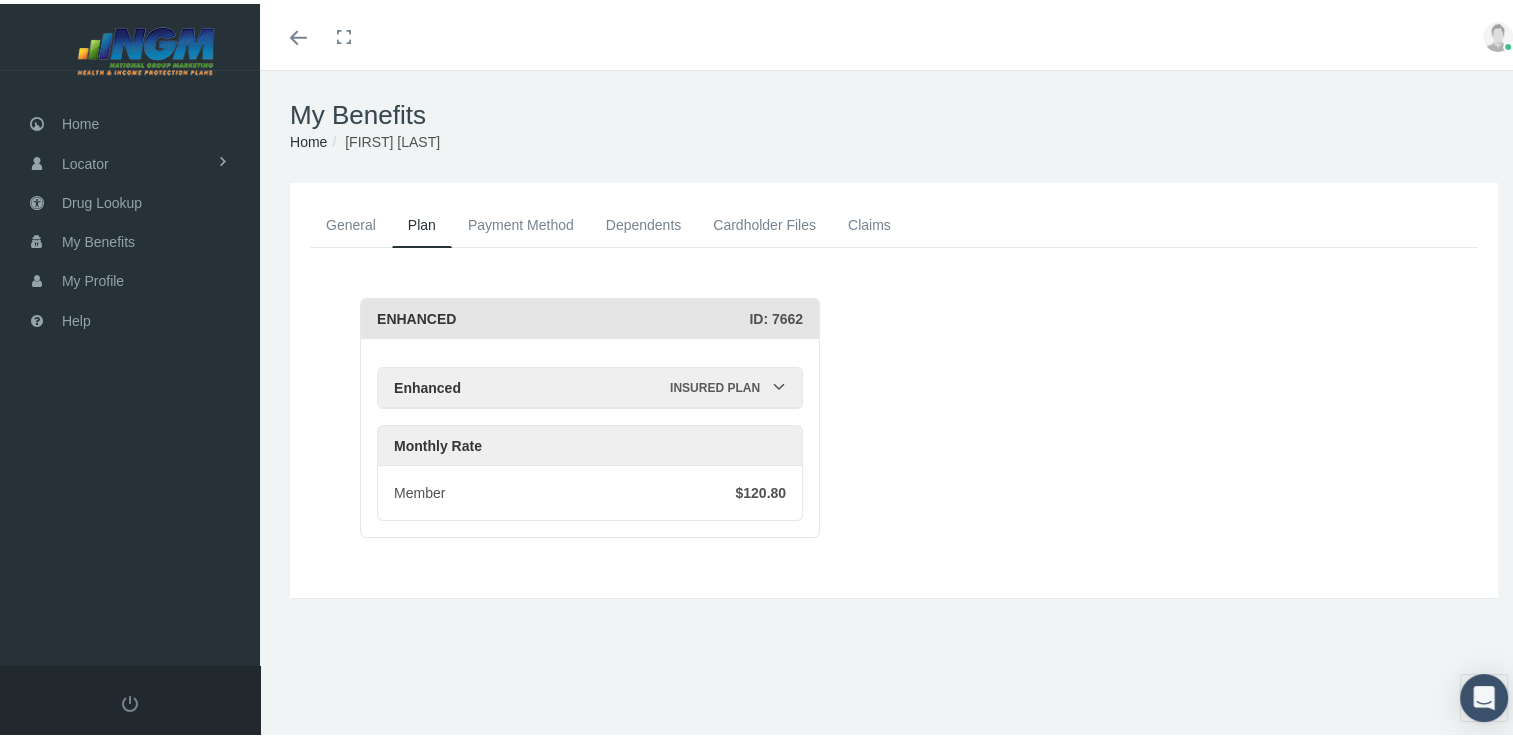click at bounding box center [779, 383] 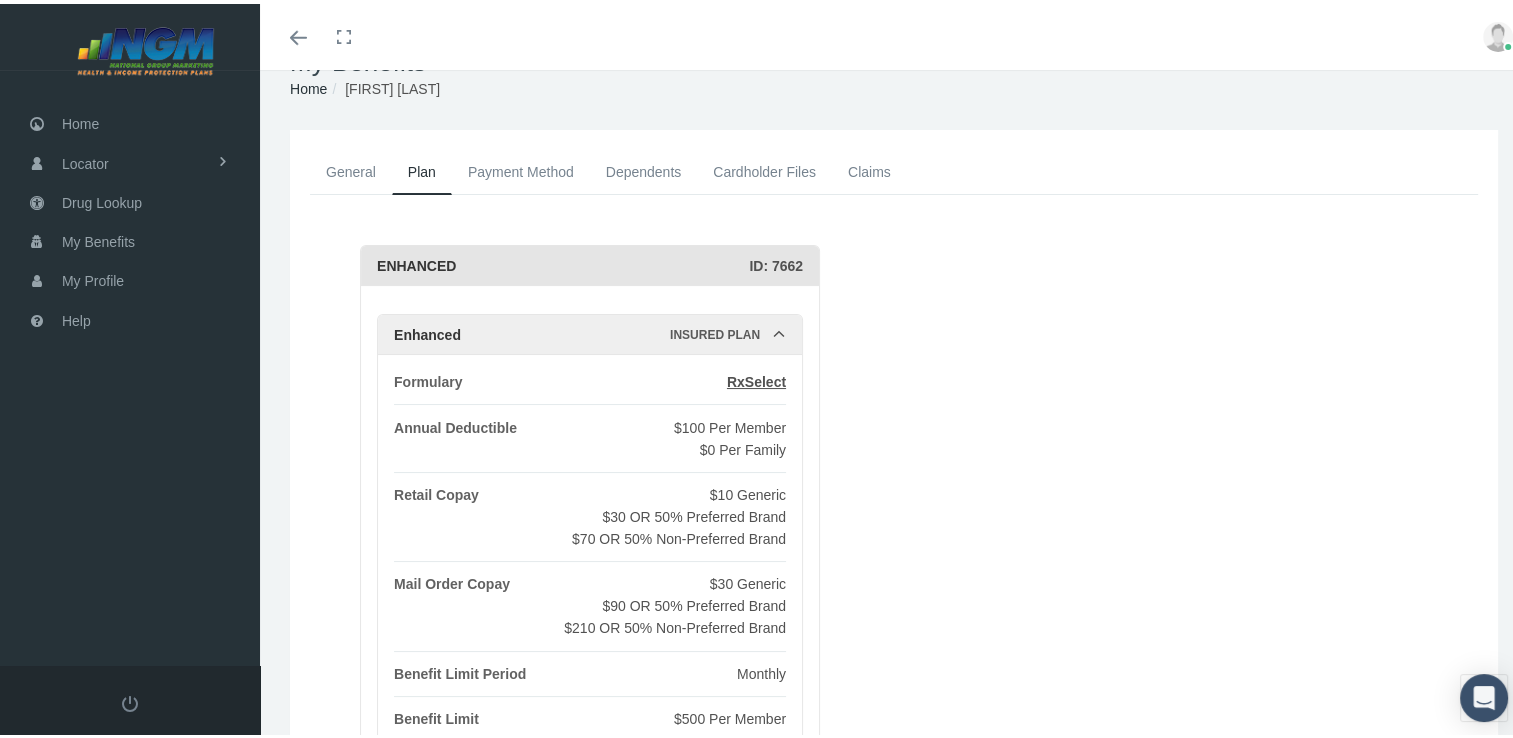 scroll, scrollTop: 14, scrollLeft: 0, axis: vertical 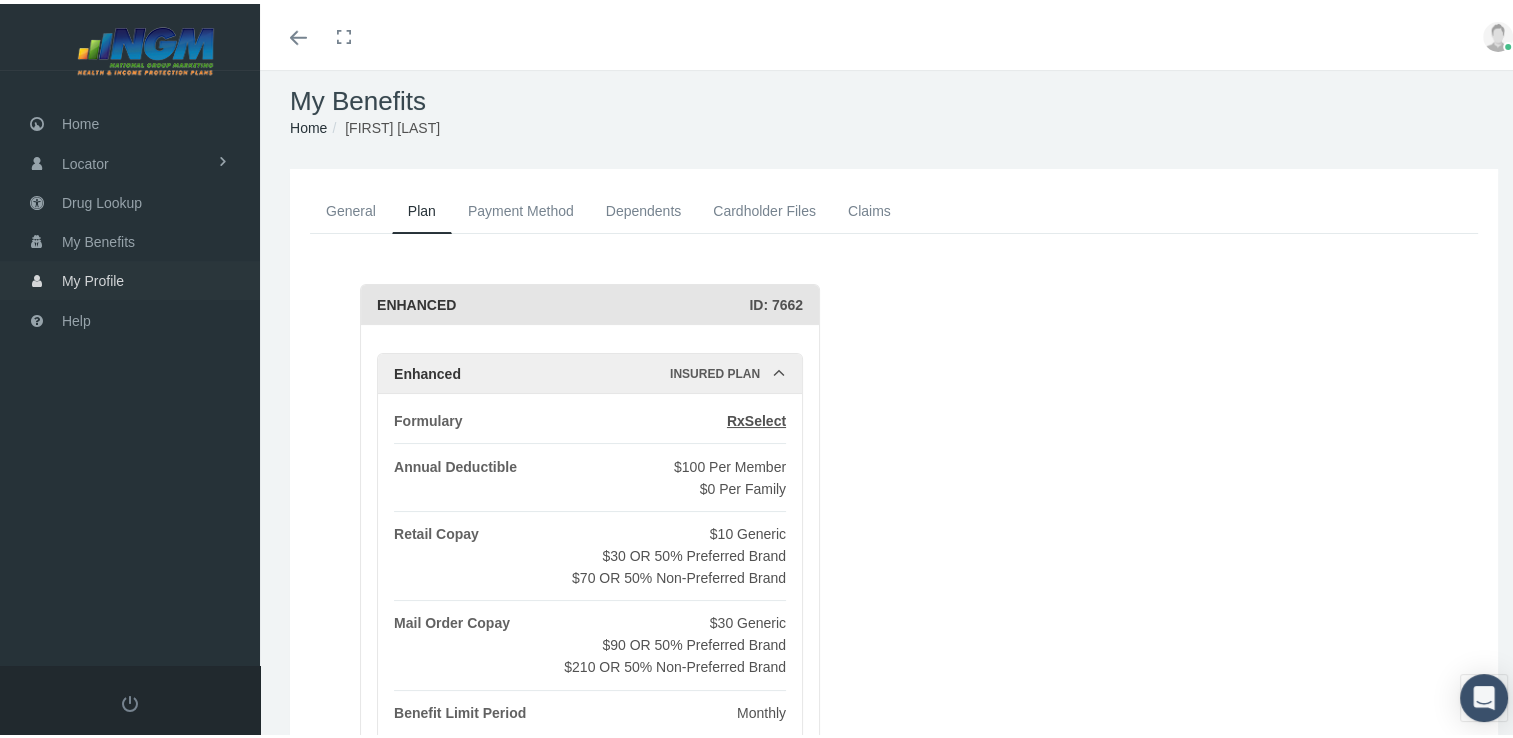 click on "My Profile" at bounding box center [93, 277] 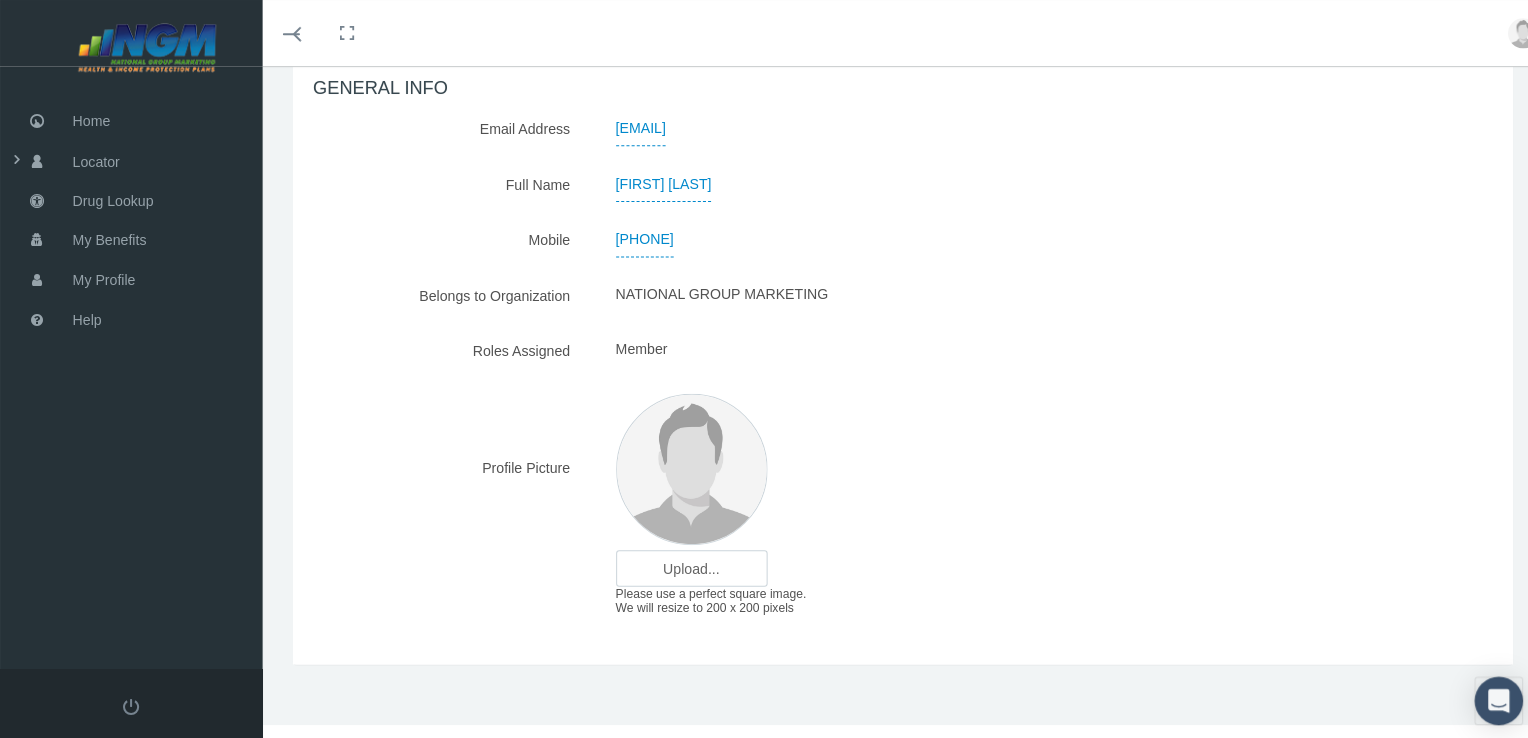 scroll, scrollTop: 20, scrollLeft: 0, axis: vertical 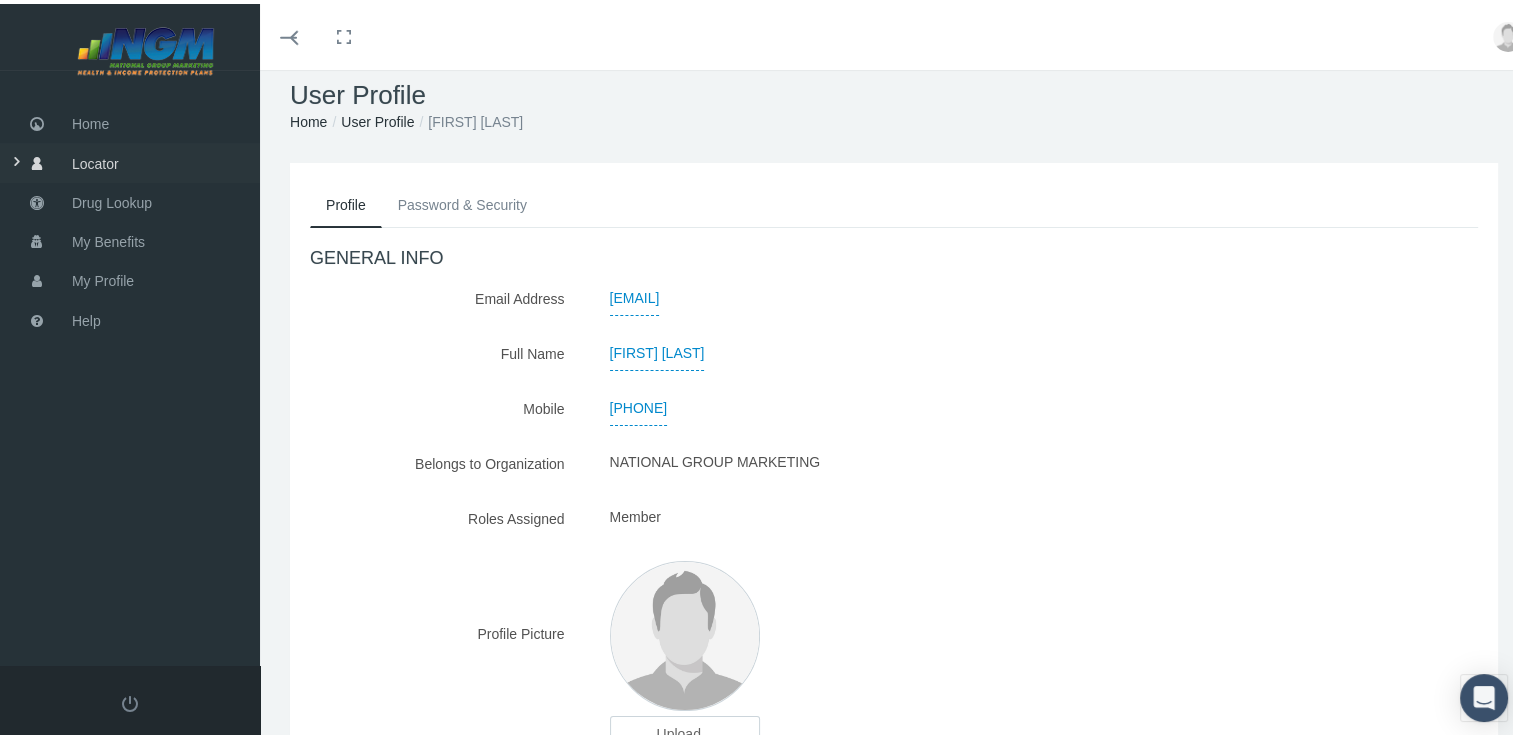 click at bounding box center (120, 158) 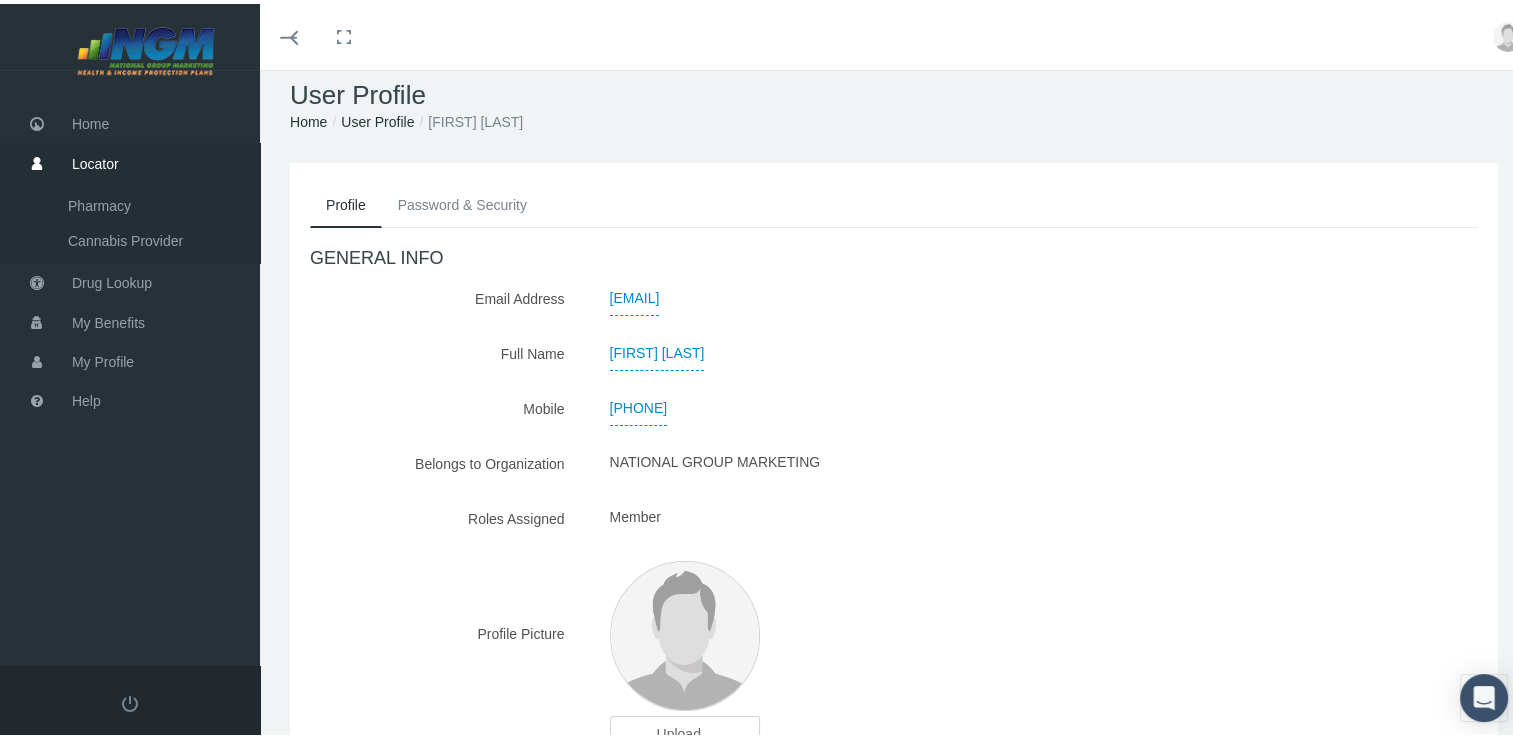 click at bounding box center (146, 47) 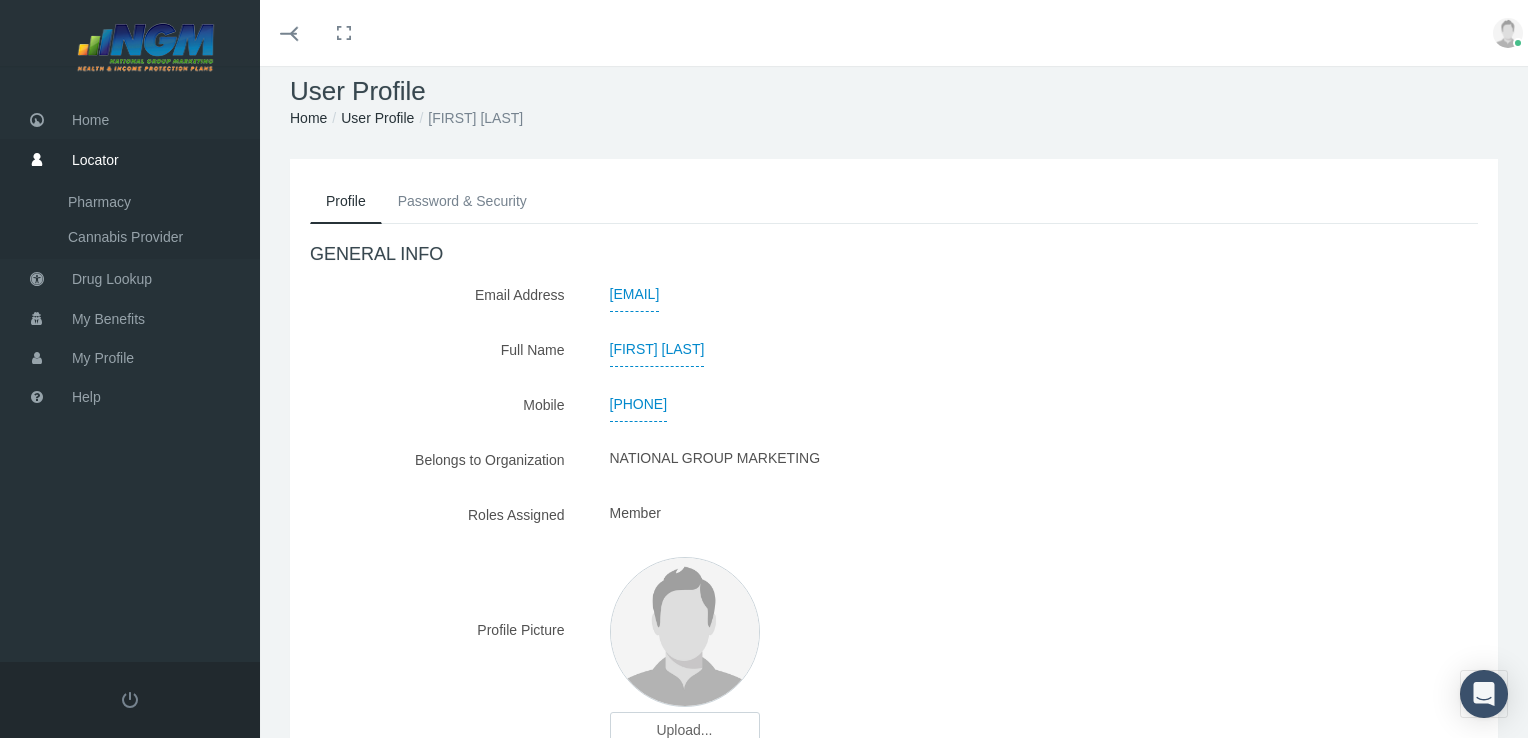 click on "GENERAL INFO
Email Address
[EMAIL]
Full Name
[FIRST] [LAST]" at bounding box center [894, 514] 